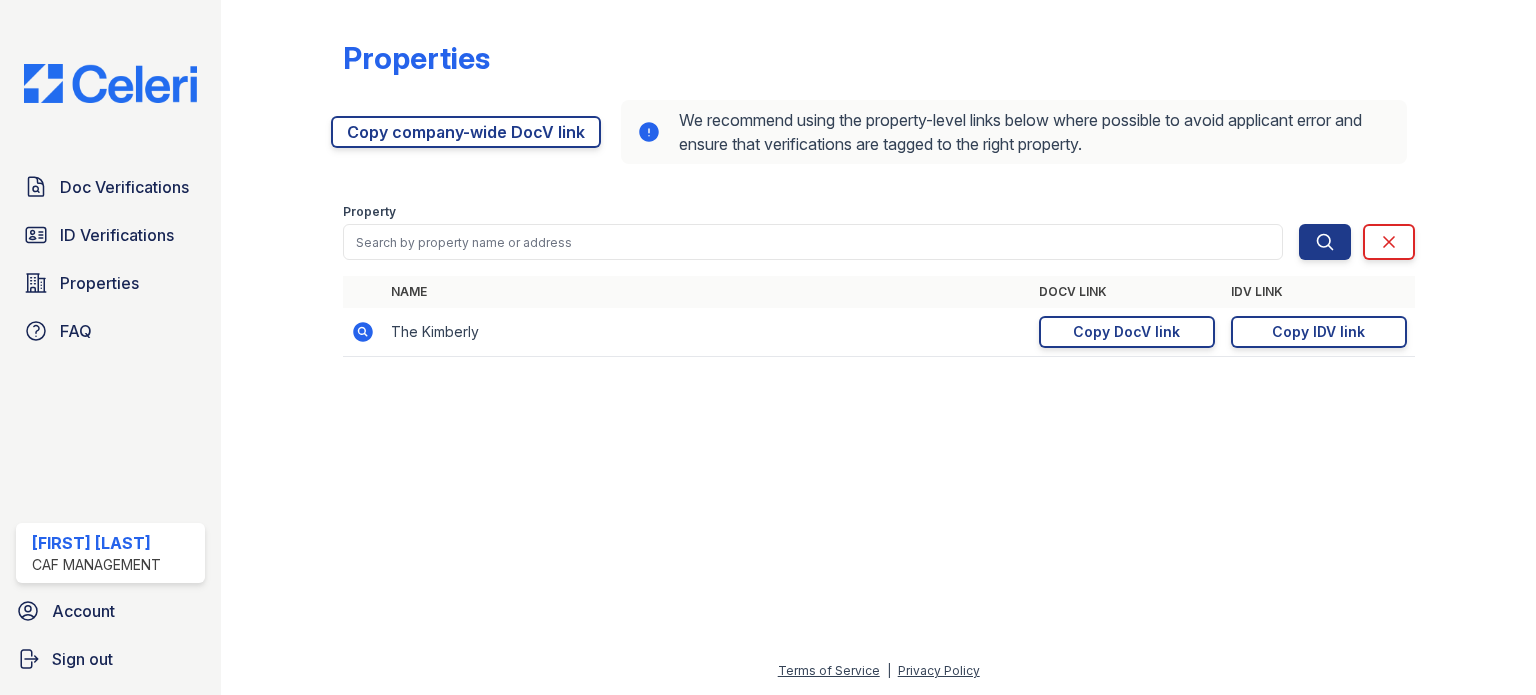 scroll, scrollTop: 0, scrollLeft: 0, axis: both 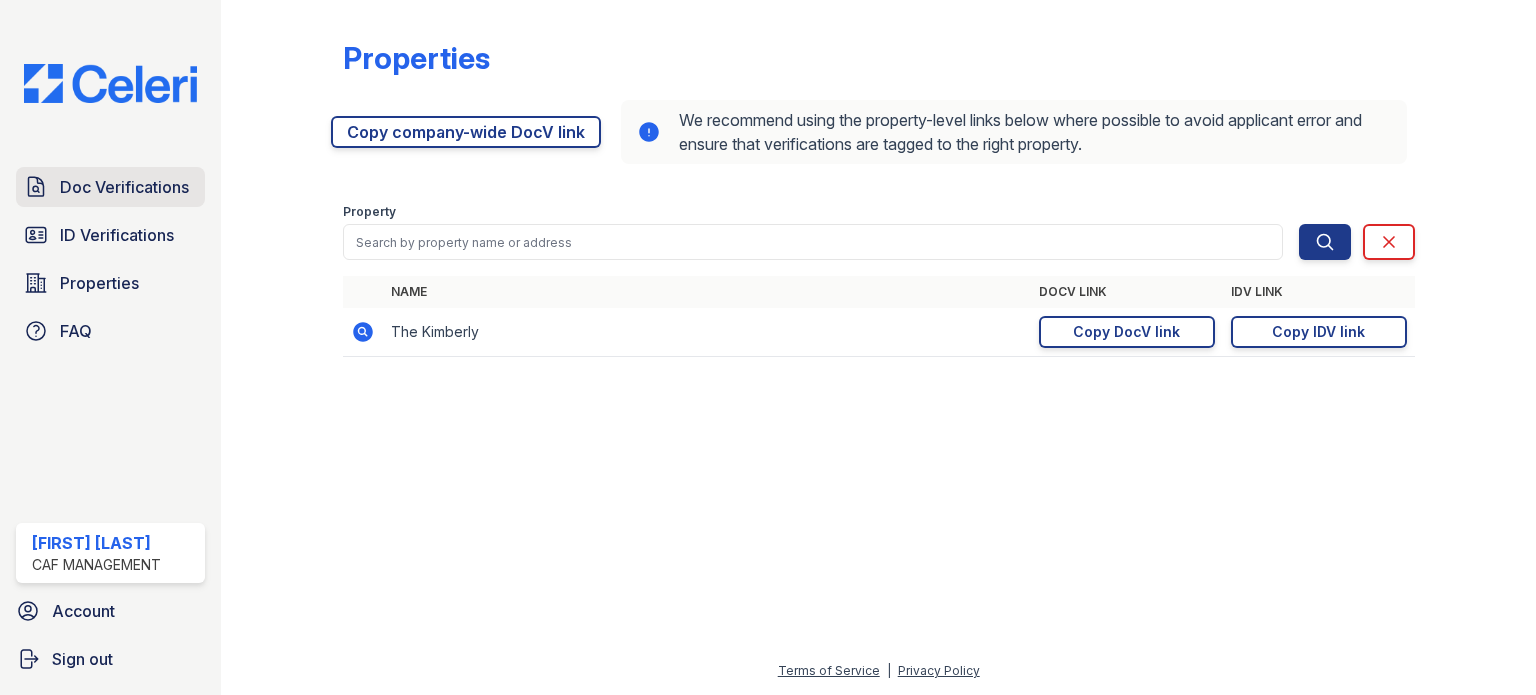 click on "Doc Verifications" at bounding box center [124, 187] 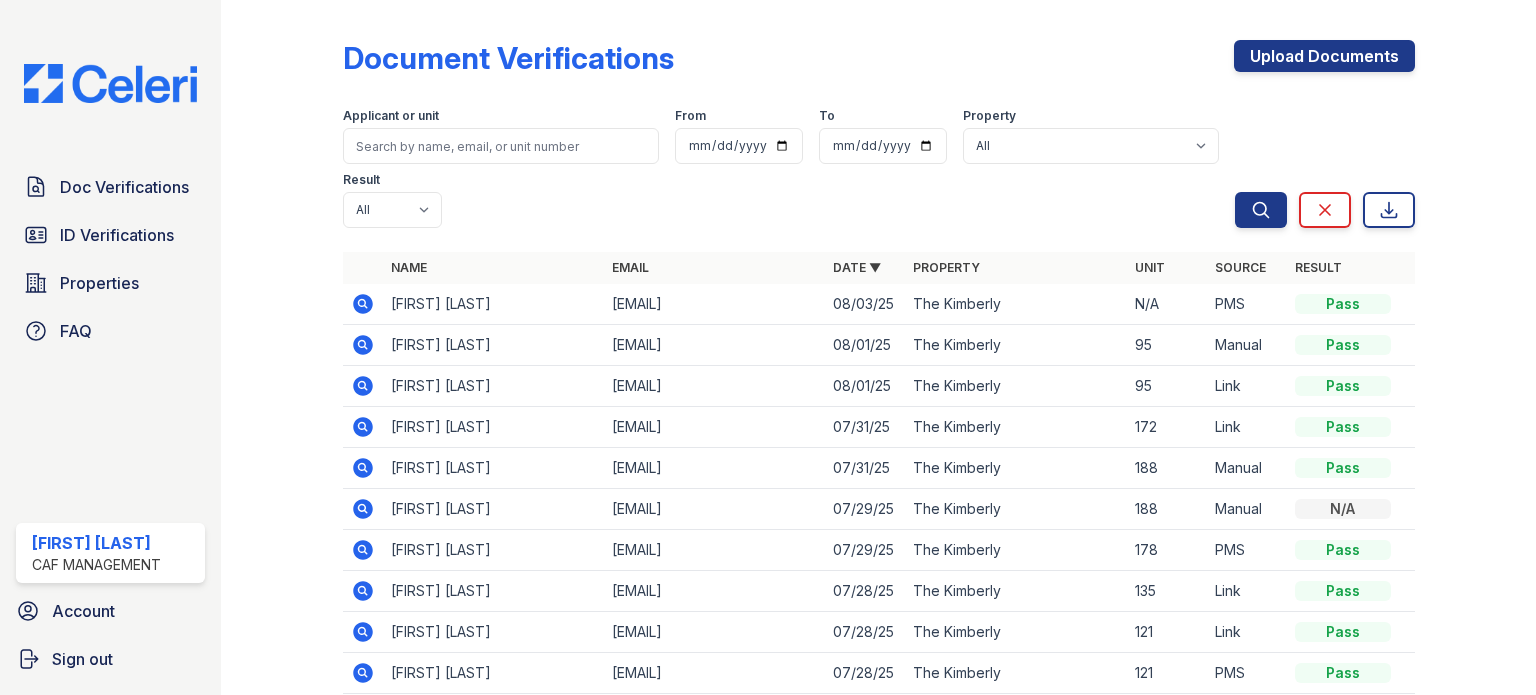 click 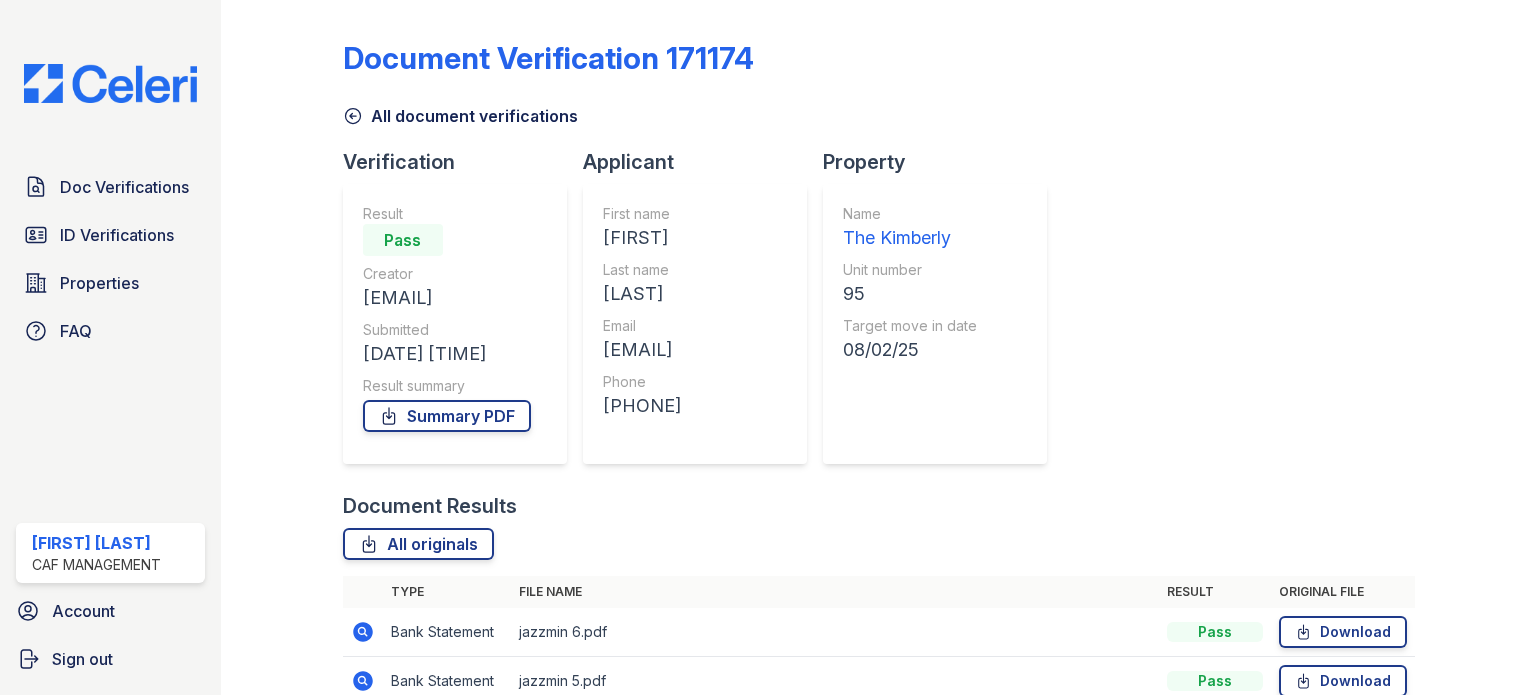 scroll, scrollTop: 0, scrollLeft: 0, axis: both 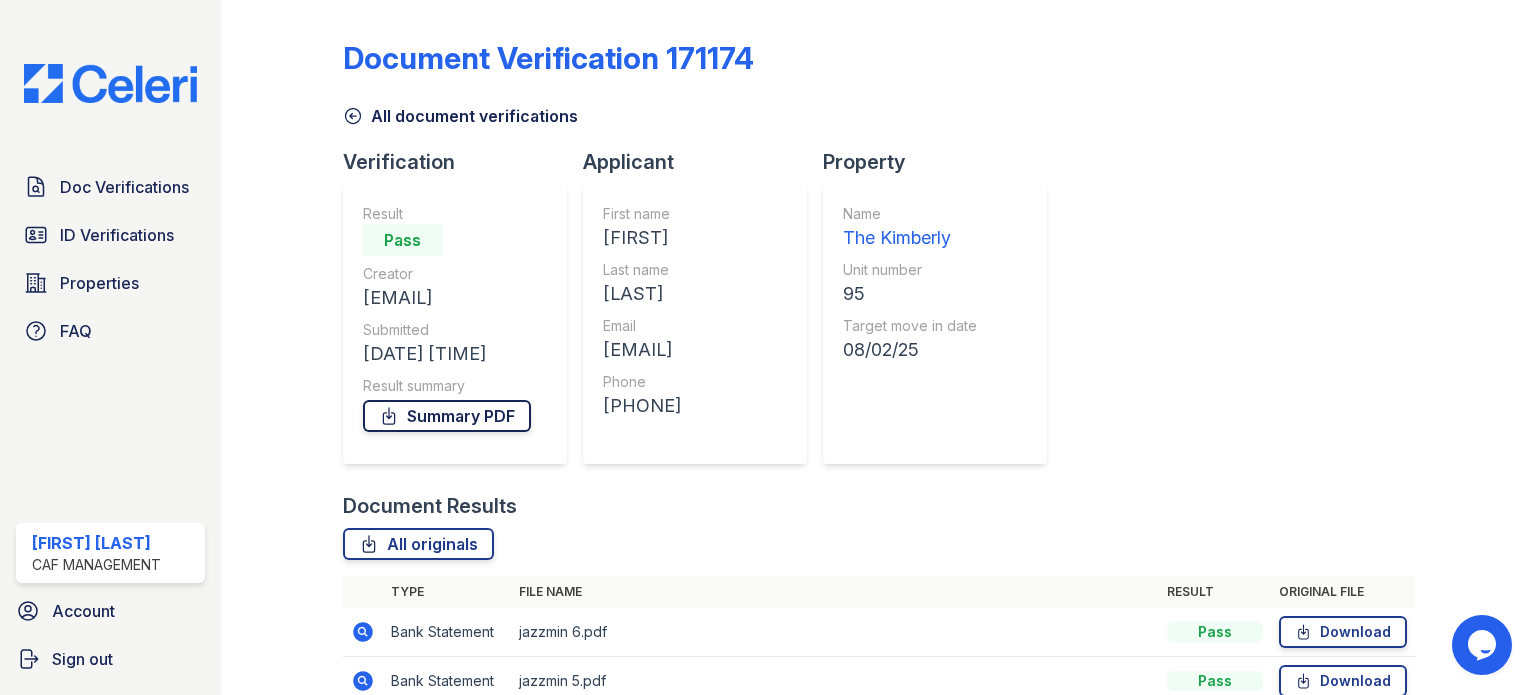 click on "Summary PDF" at bounding box center (447, 416) 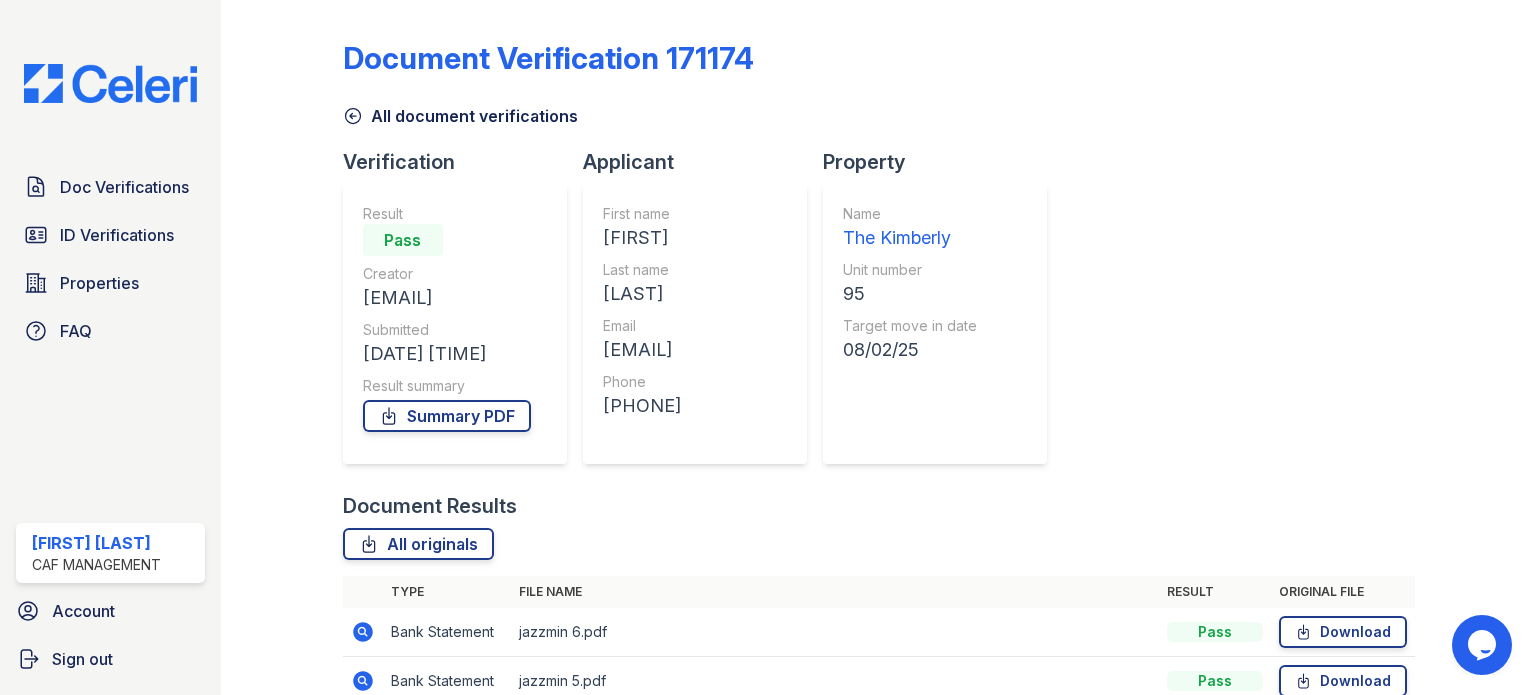 click on "All document verifications" at bounding box center (460, 116) 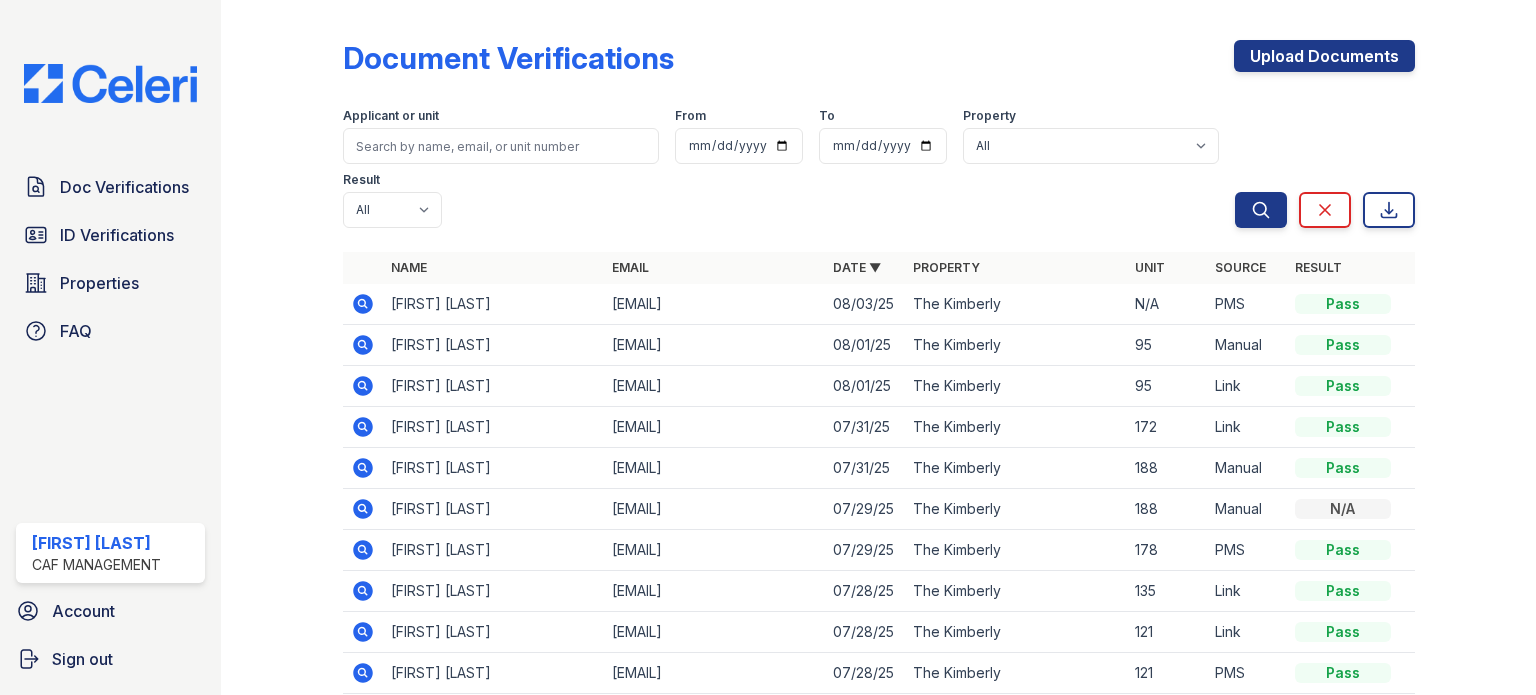 click 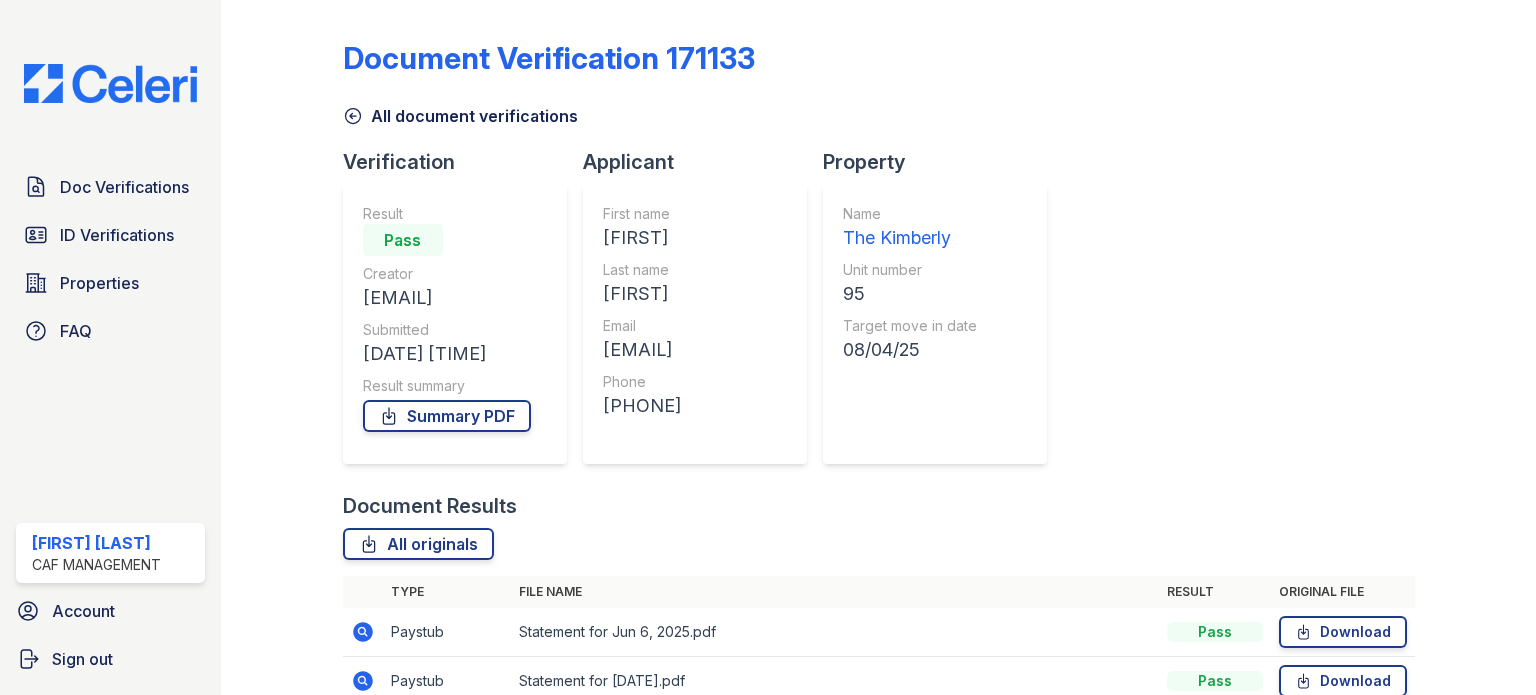 scroll, scrollTop: 0, scrollLeft: 0, axis: both 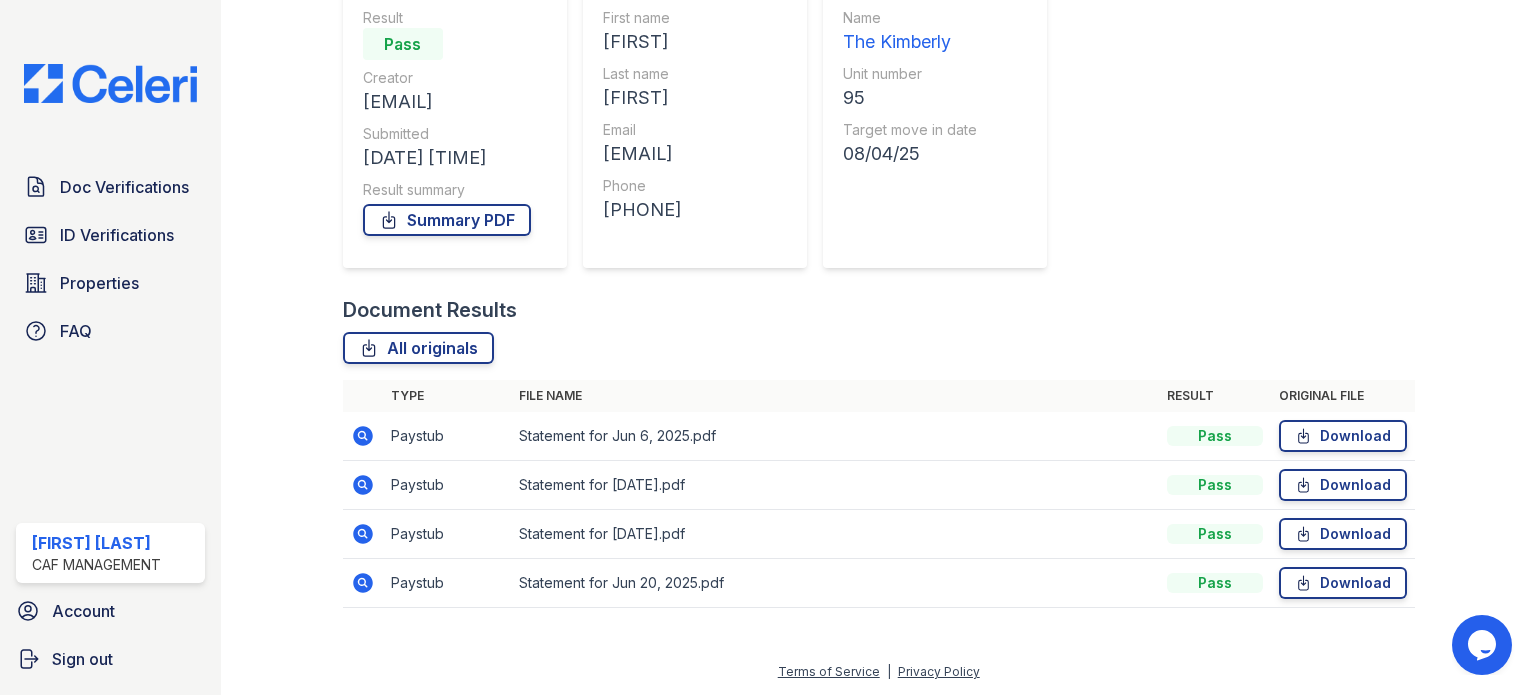 click 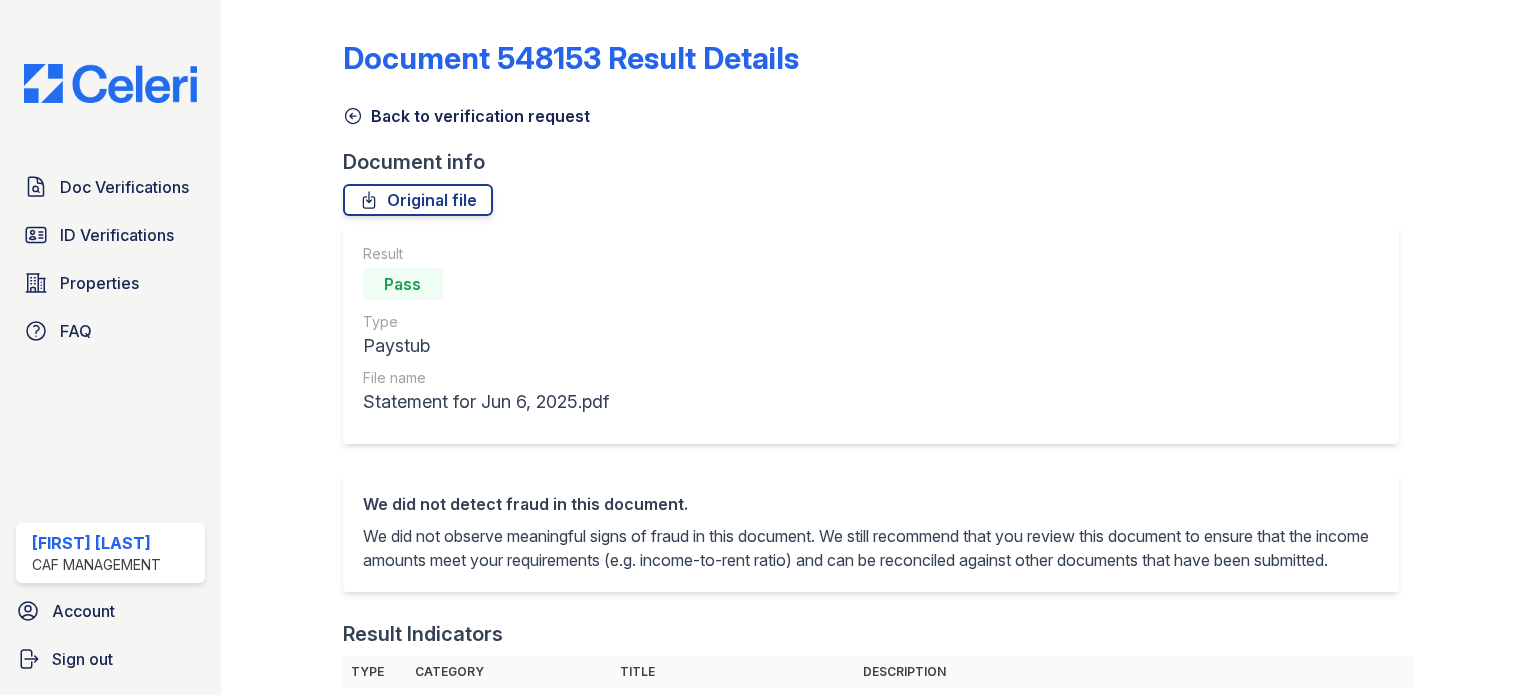 scroll, scrollTop: 0, scrollLeft: 0, axis: both 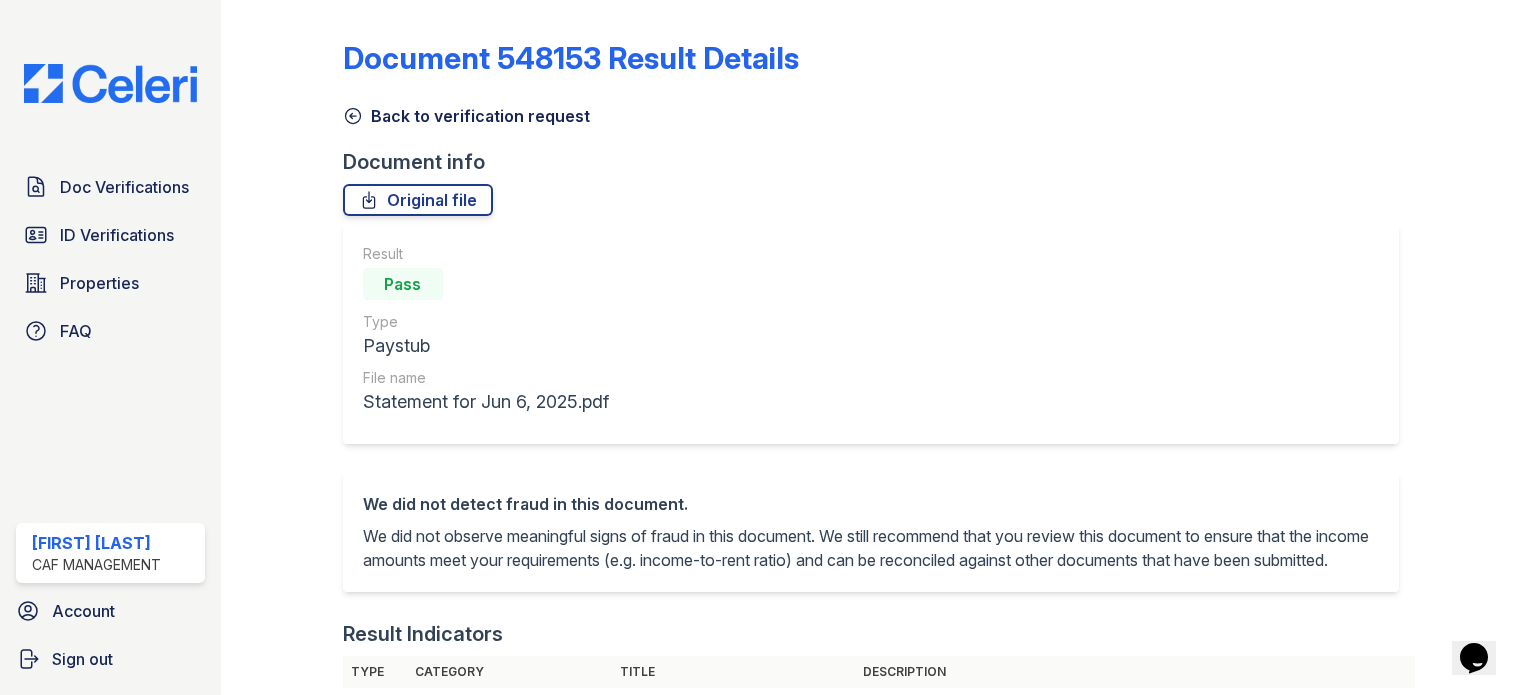 click on "Back to verification request" at bounding box center [466, 116] 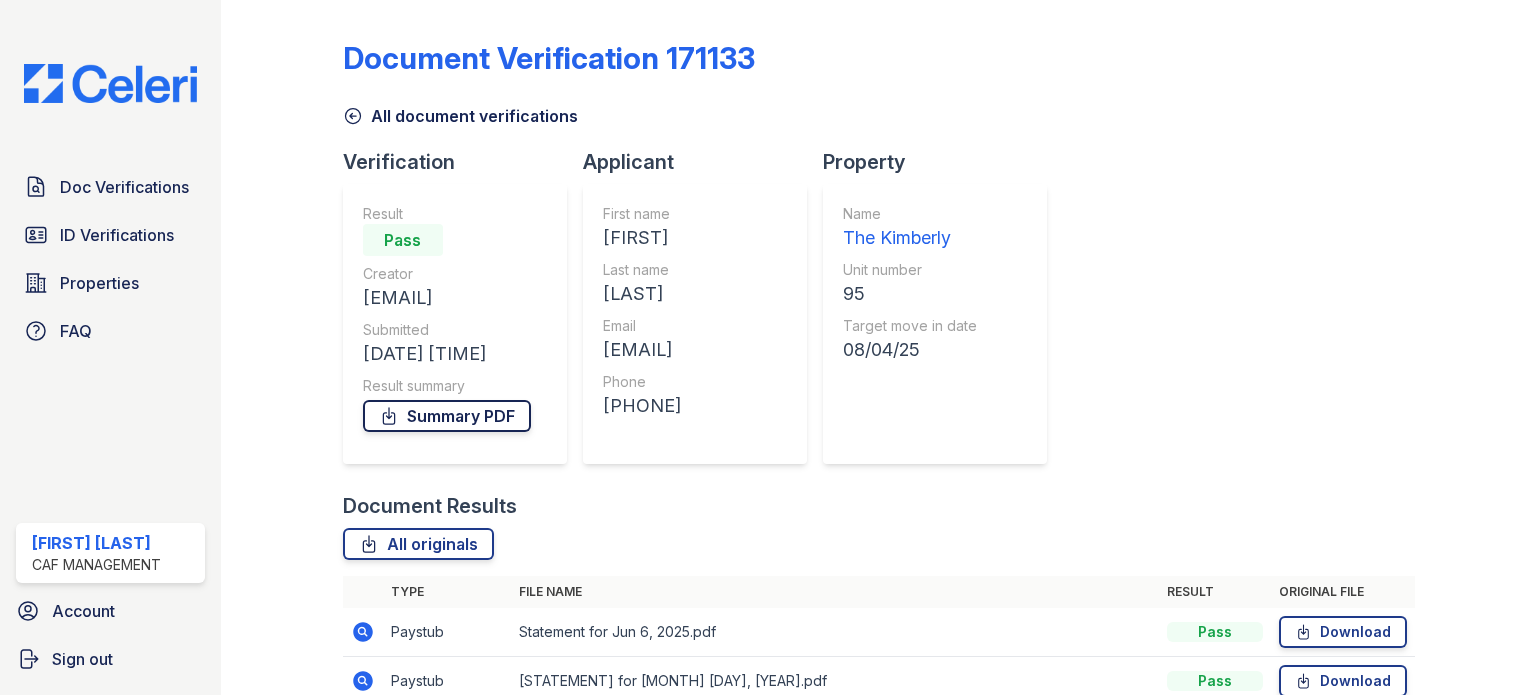 click on "Summary PDF" at bounding box center [447, 416] 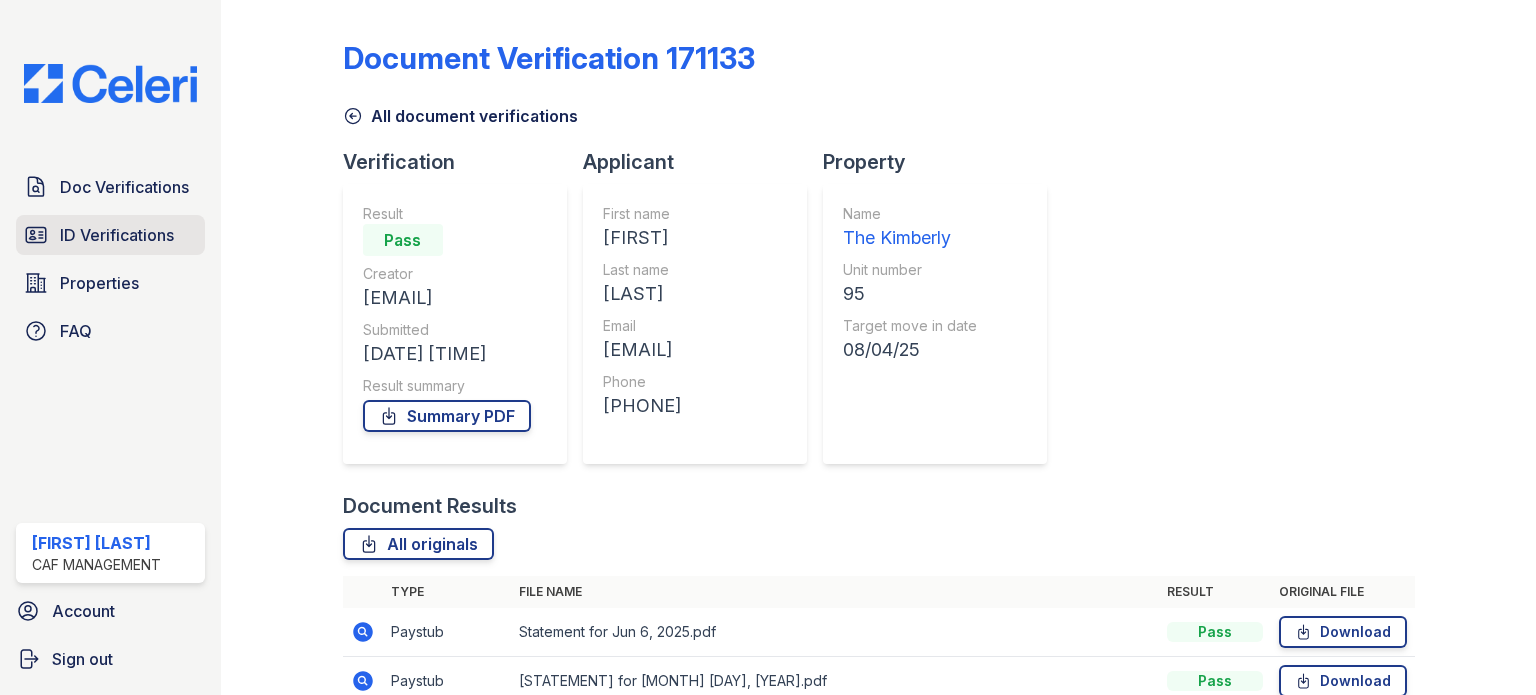 click on "ID Verifications" at bounding box center (117, 235) 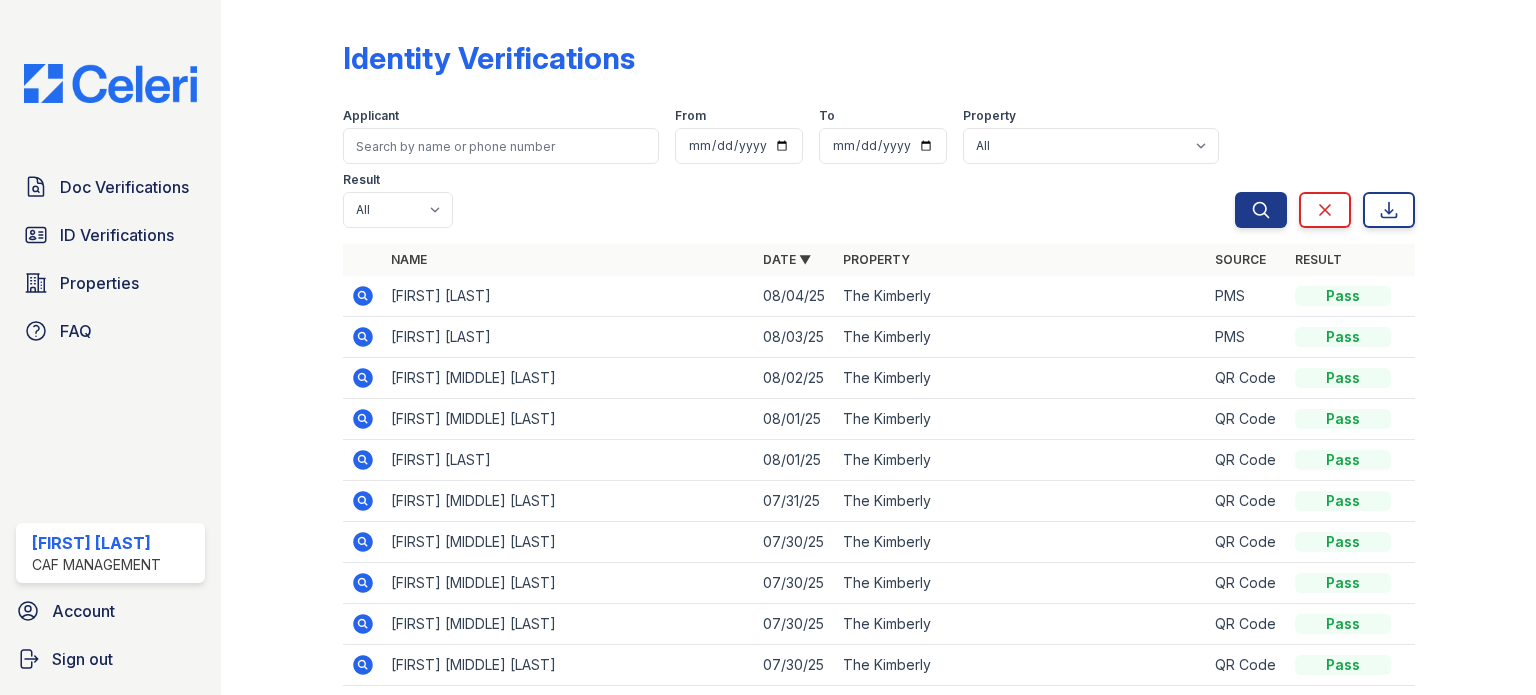 click 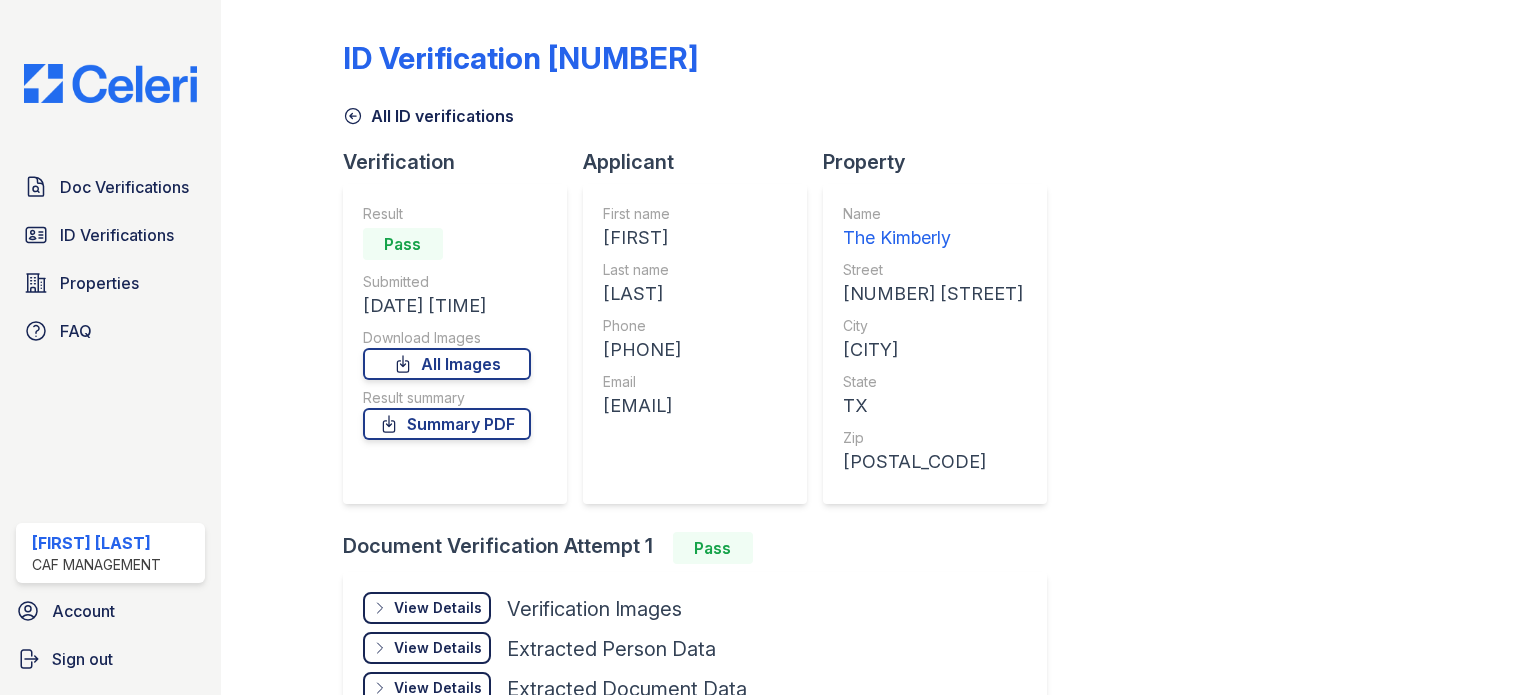 scroll, scrollTop: 0, scrollLeft: 0, axis: both 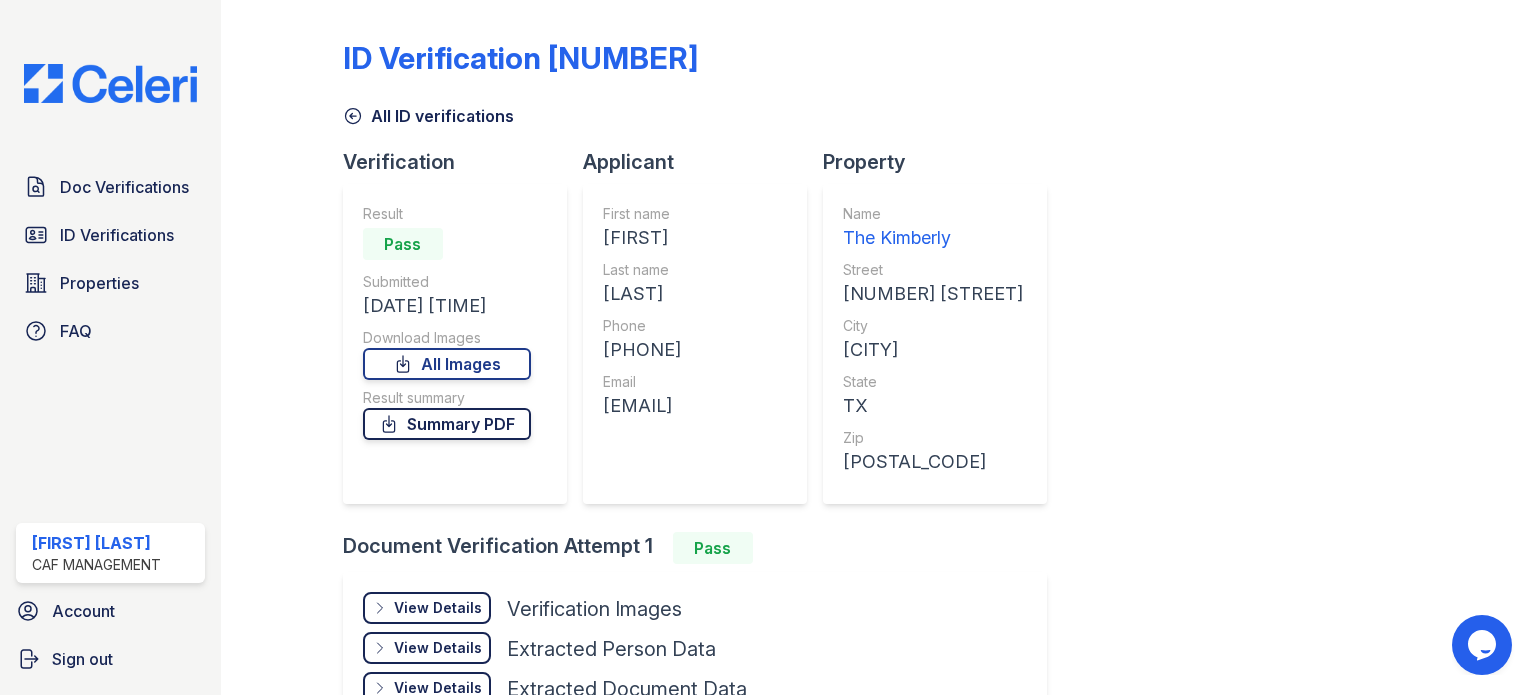 click on "Summary PDF" at bounding box center [447, 424] 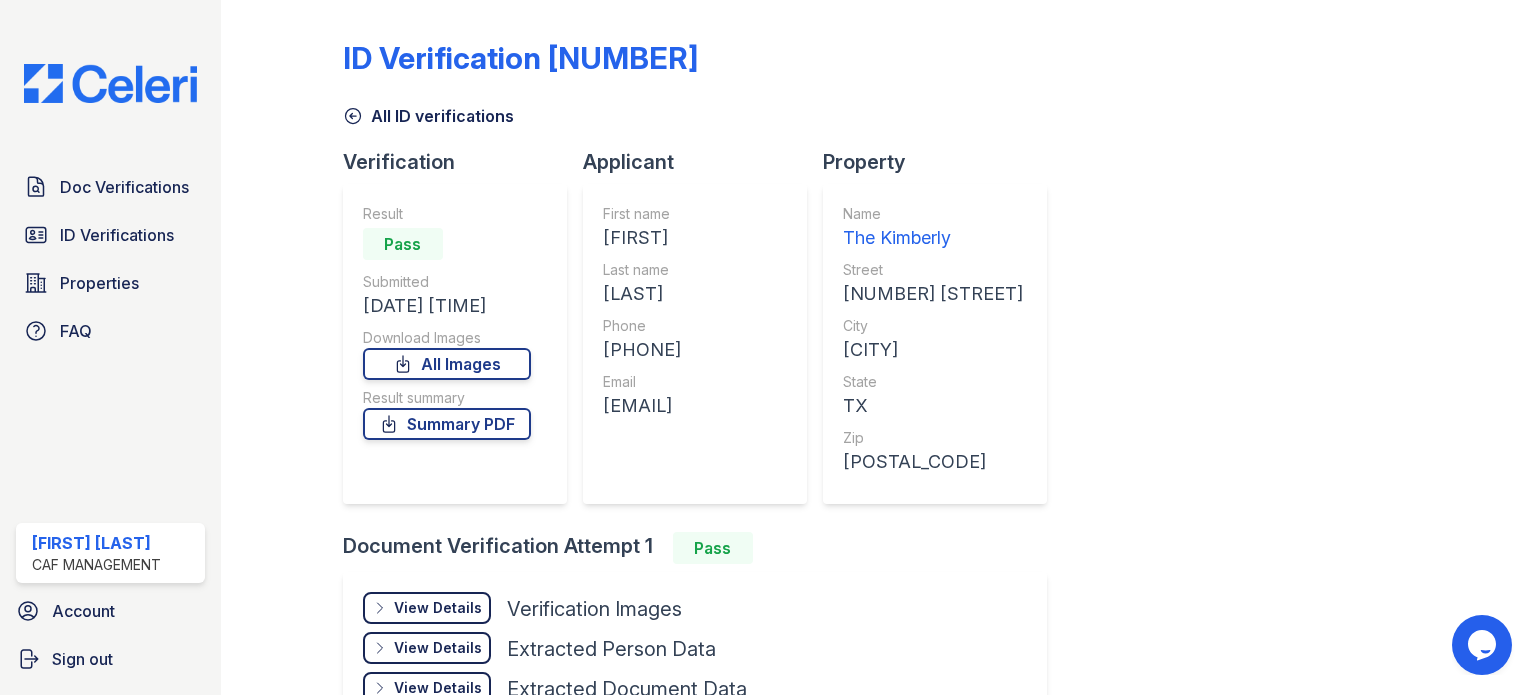 click on "All ID verifications" at bounding box center [428, 116] 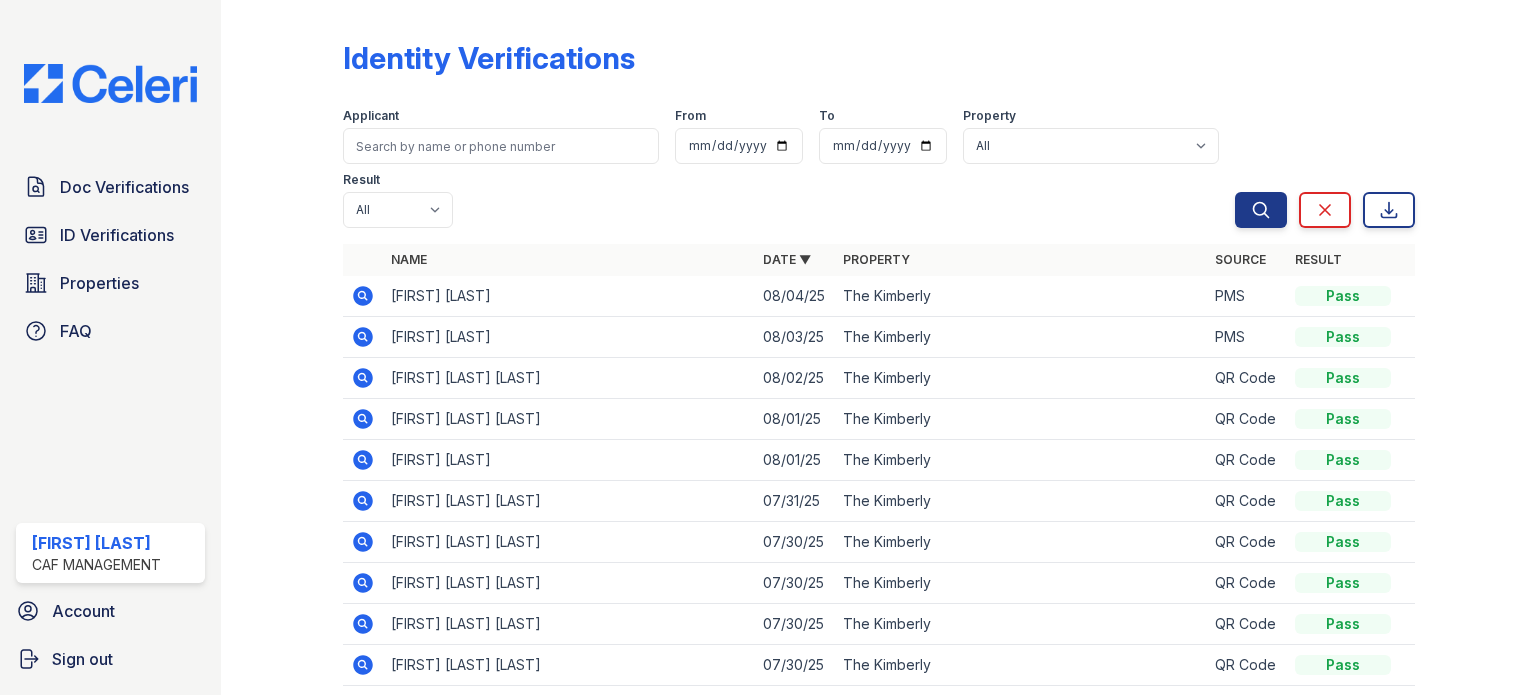 click 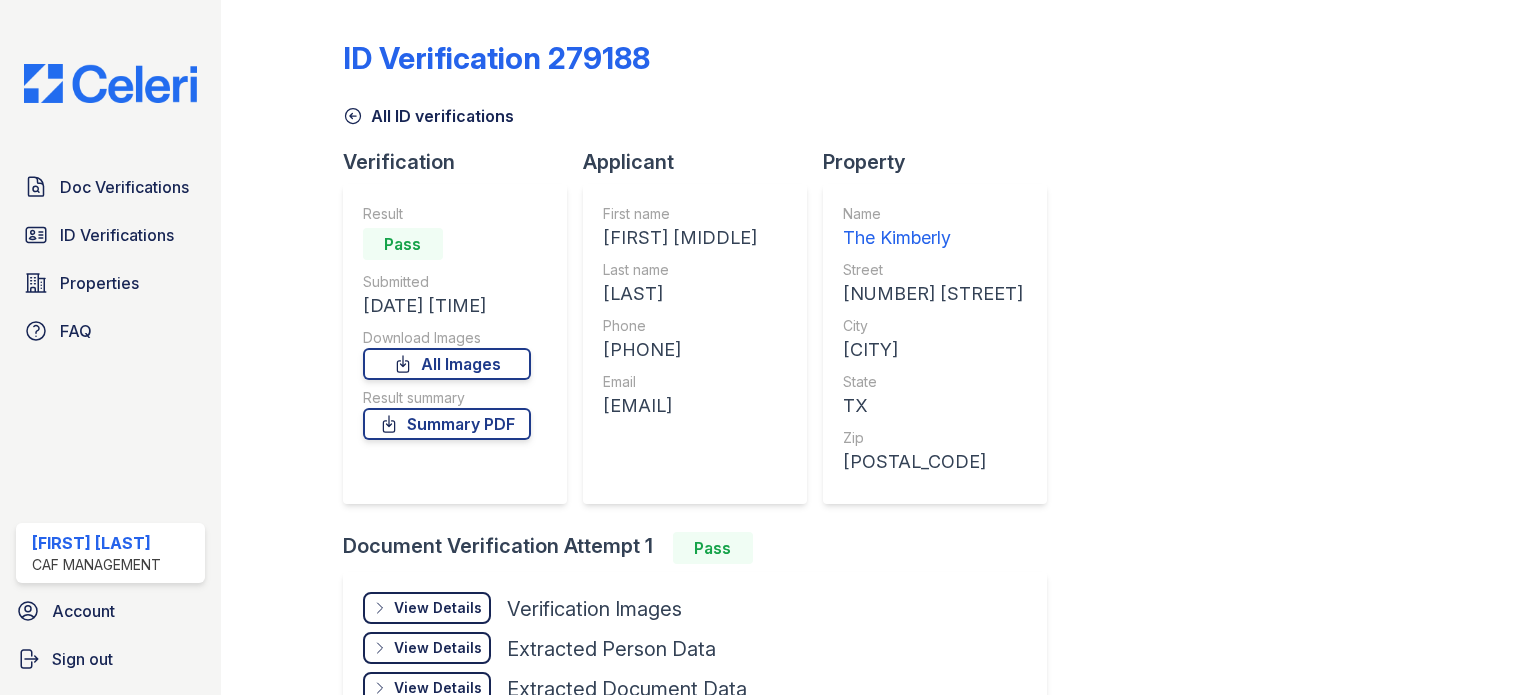scroll, scrollTop: 0, scrollLeft: 0, axis: both 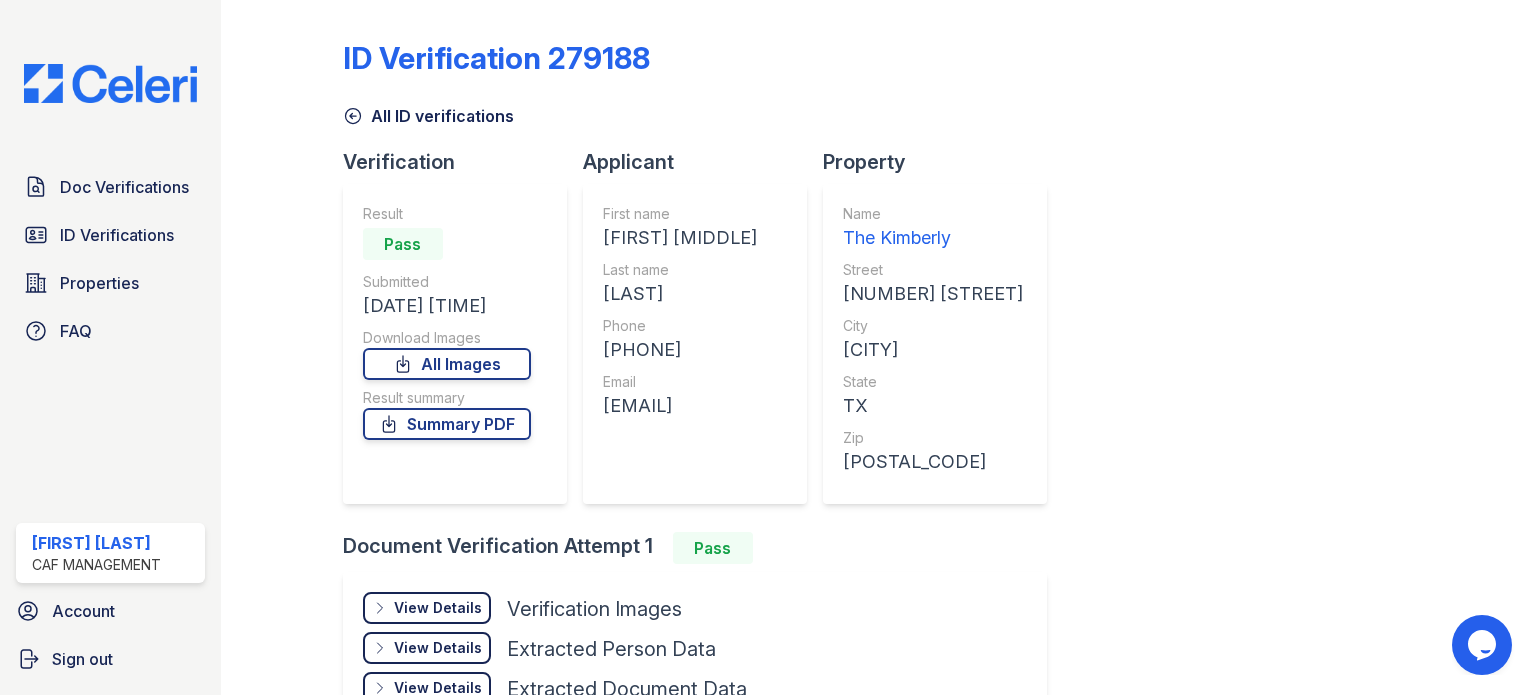 click on "Result
Pass
Submitted
08/01/25 04:46:41 PM
Download Images
All Images
Result summary
Summary PDF" at bounding box center [447, 344] 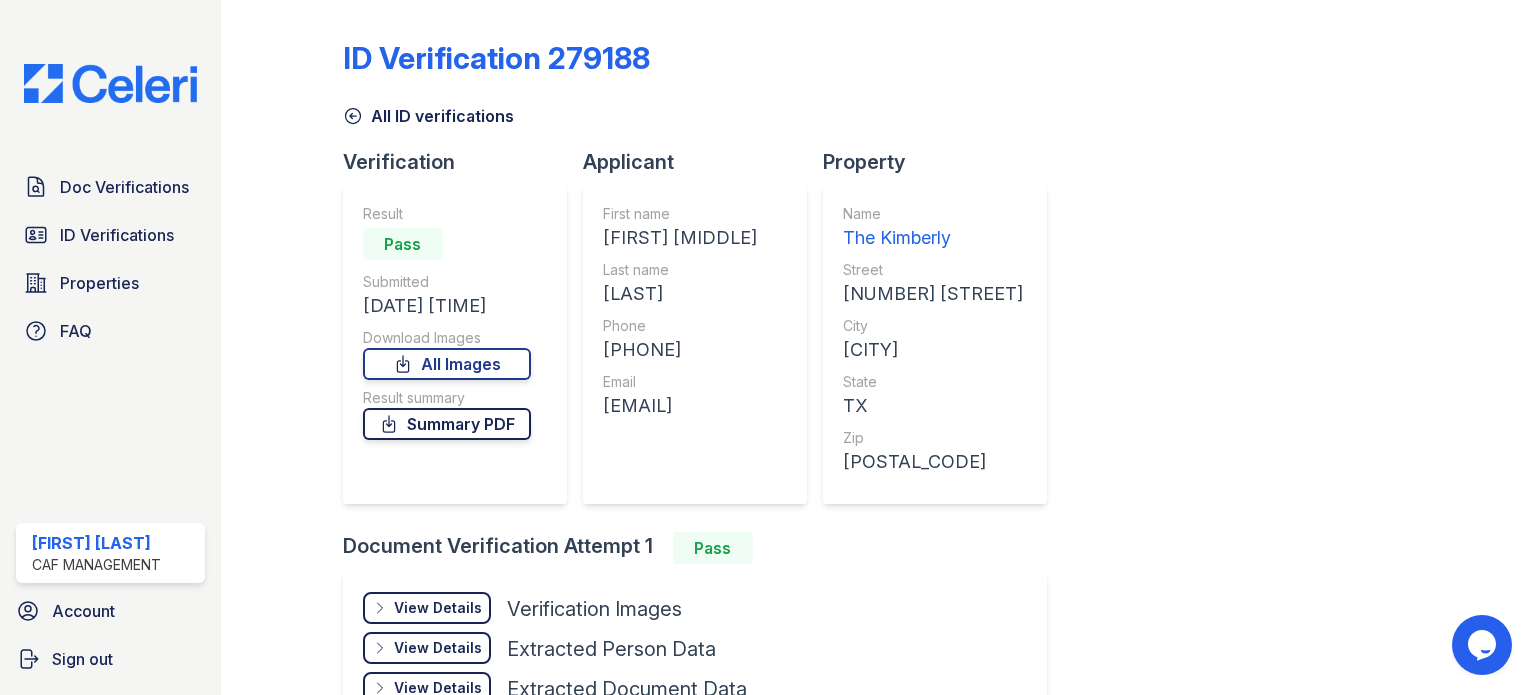 click on "Summary PDF" at bounding box center [447, 424] 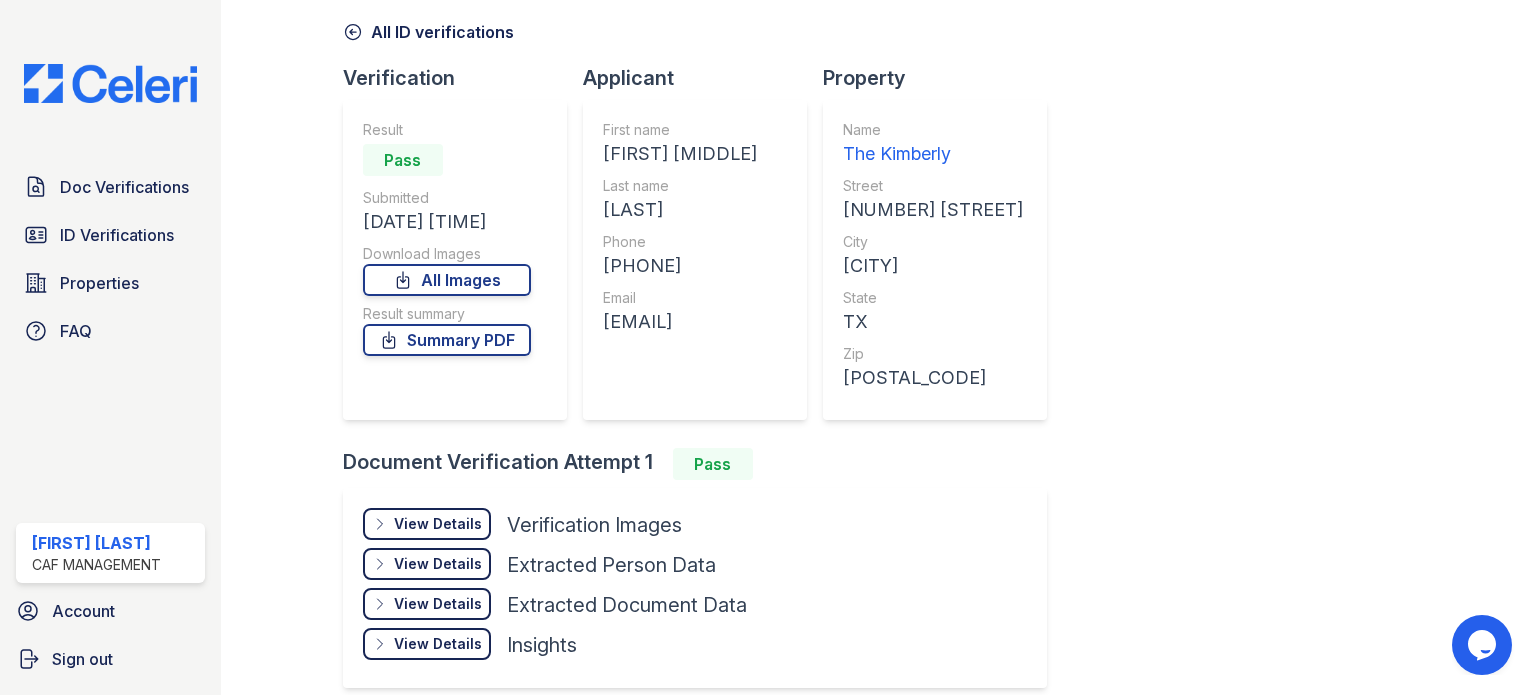 scroll, scrollTop: 169, scrollLeft: 0, axis: vertical 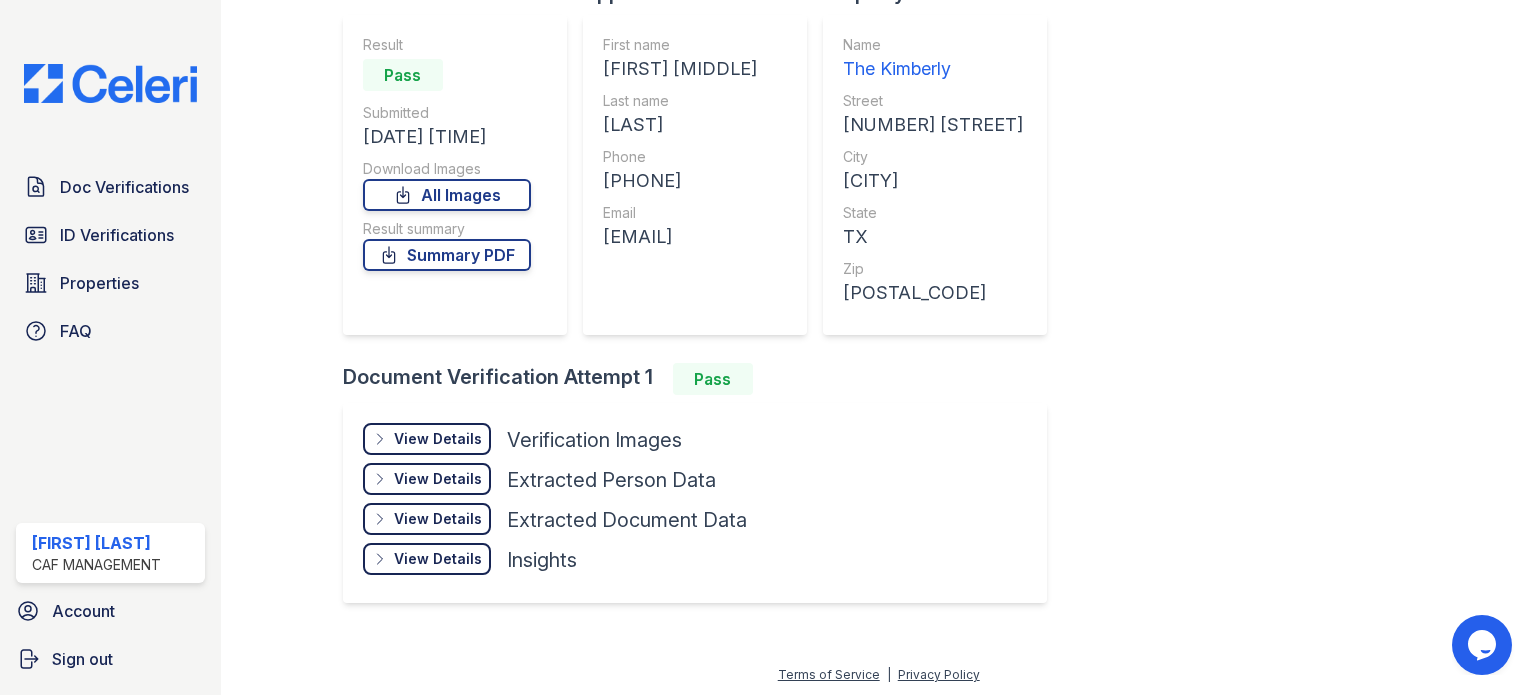 click on "View Details" at bounding box center (438, 439) 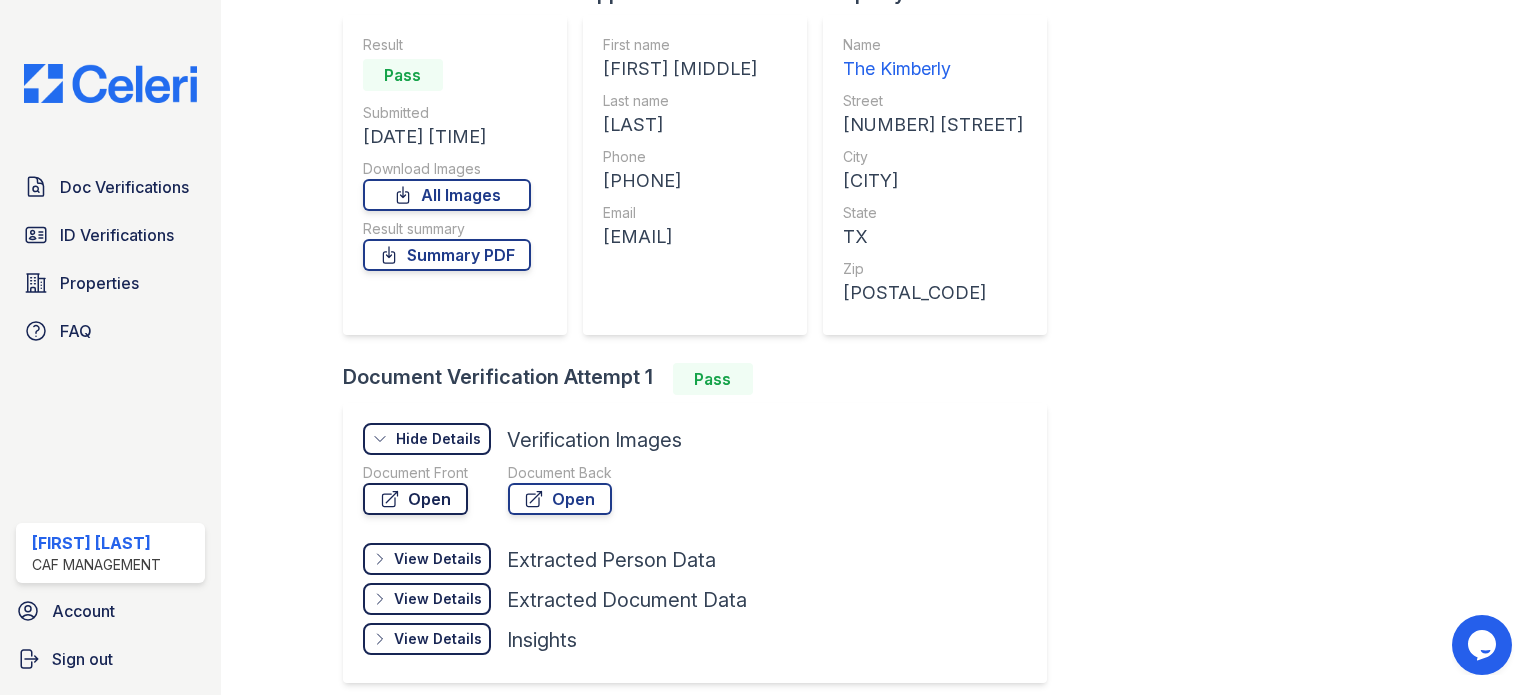 click on "Open" at bounding box center (415, 499) 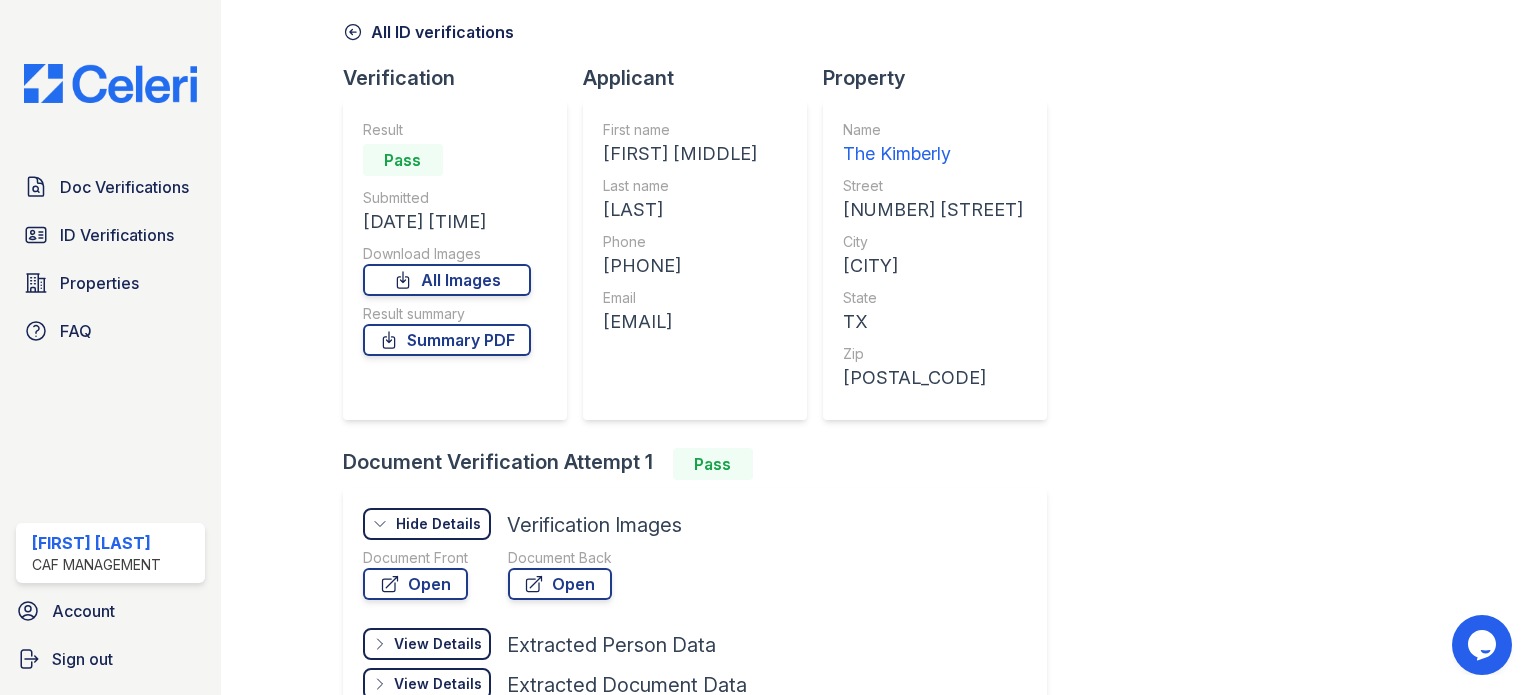 scroll, scrollTop: 0, scrollLeft: 0, axis: both 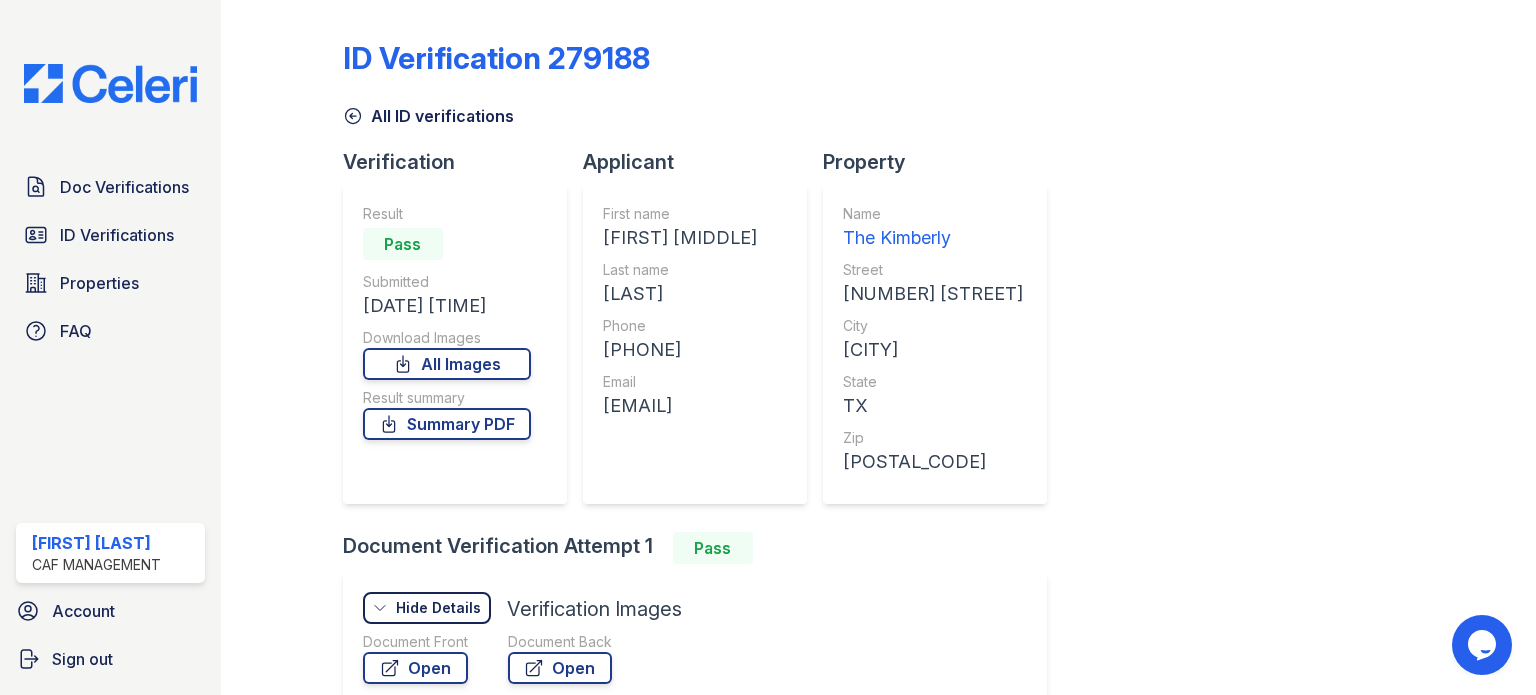 click on "All ID verifications" at bounding box center (428, 116) 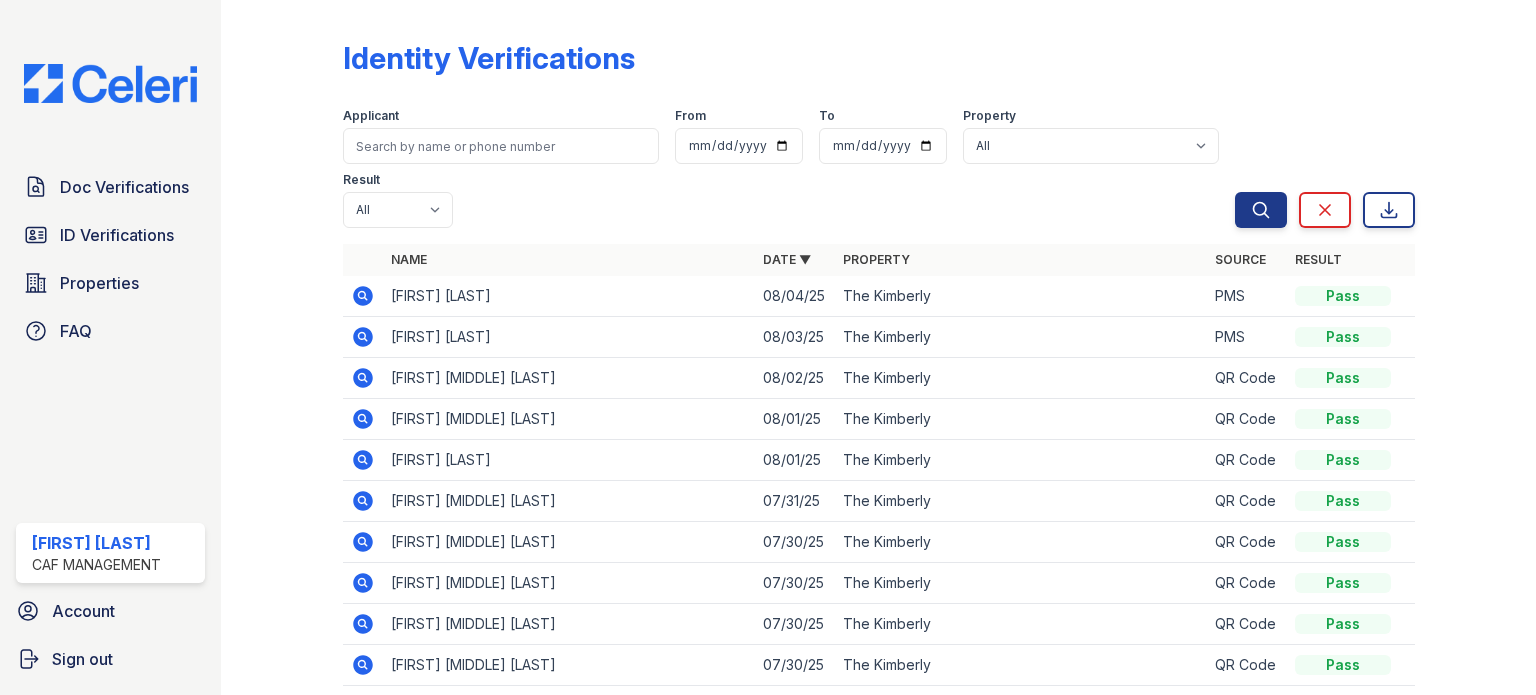 click 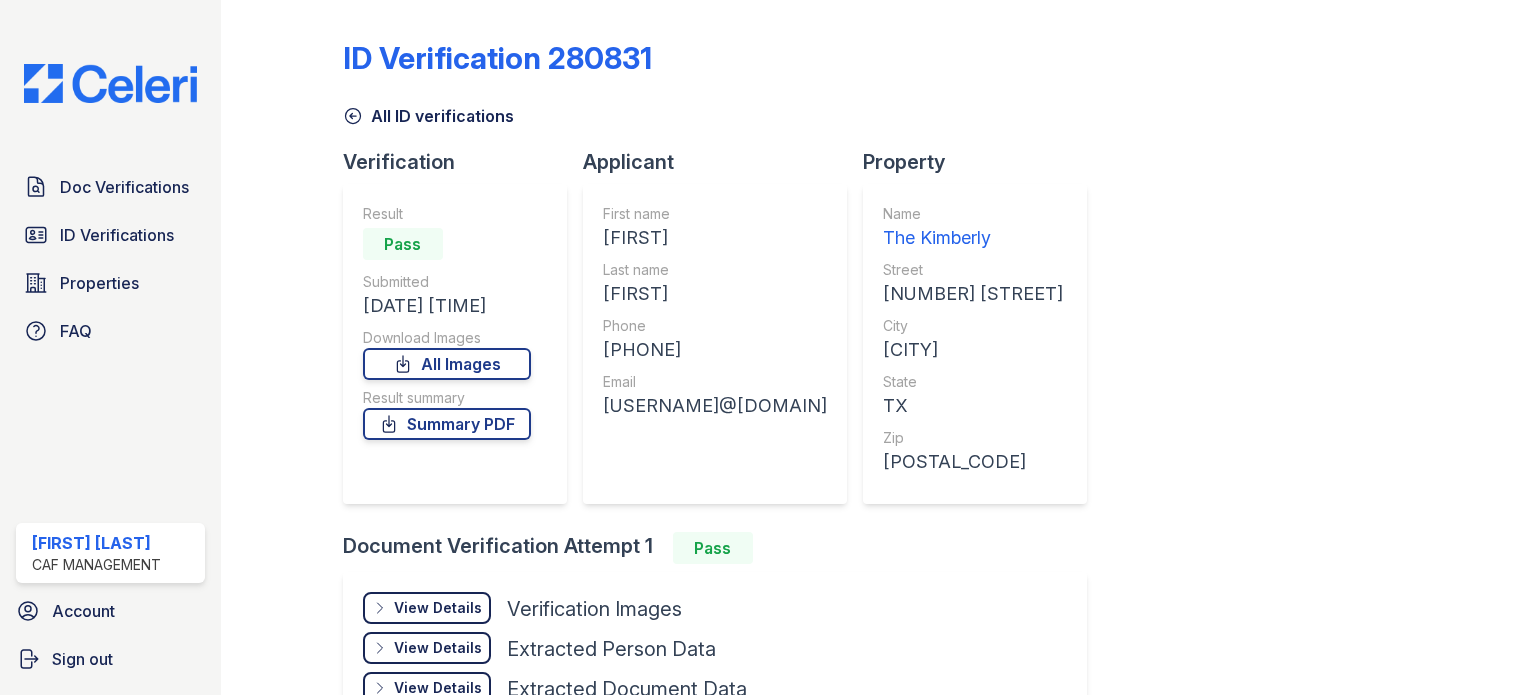 scroll, scrollTop: 0, scrollLeft: 0, axis: both 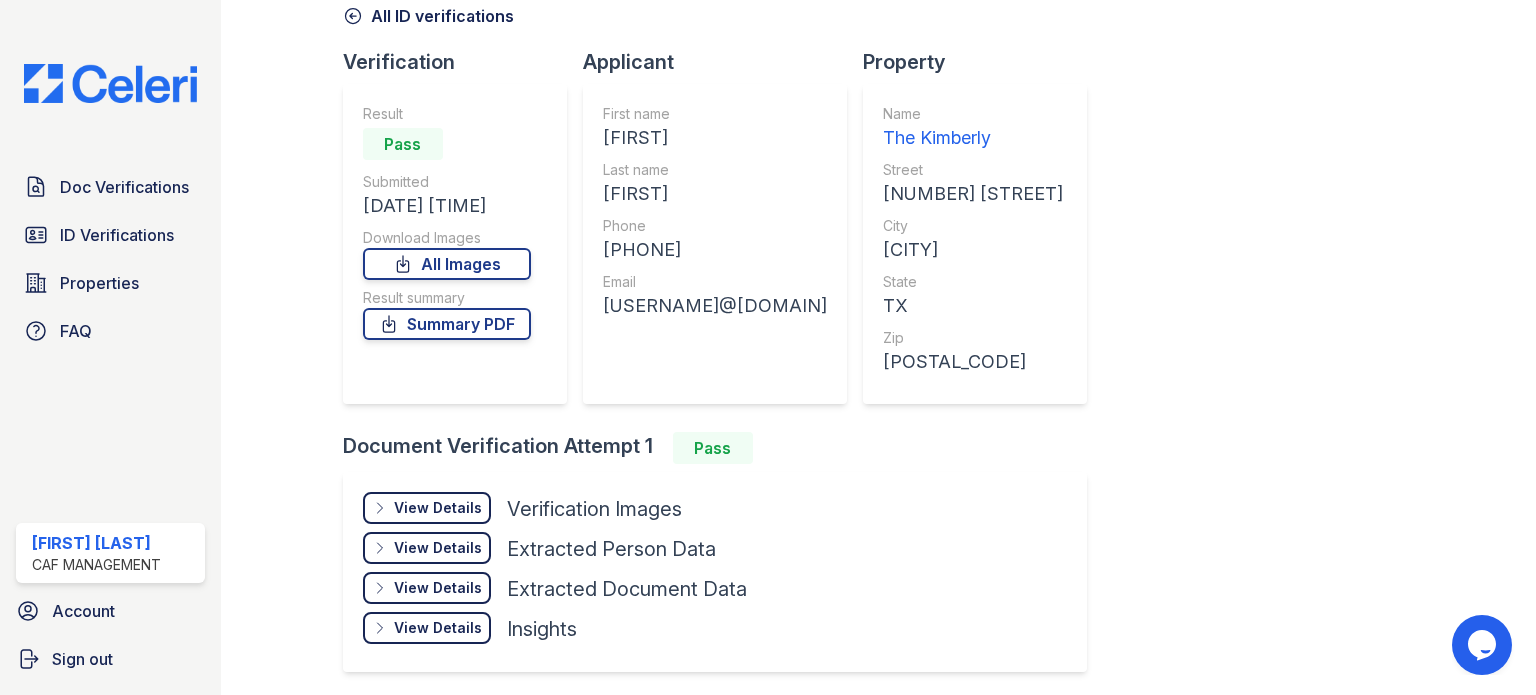 click on "View Details" at bounding box center [438, 508] 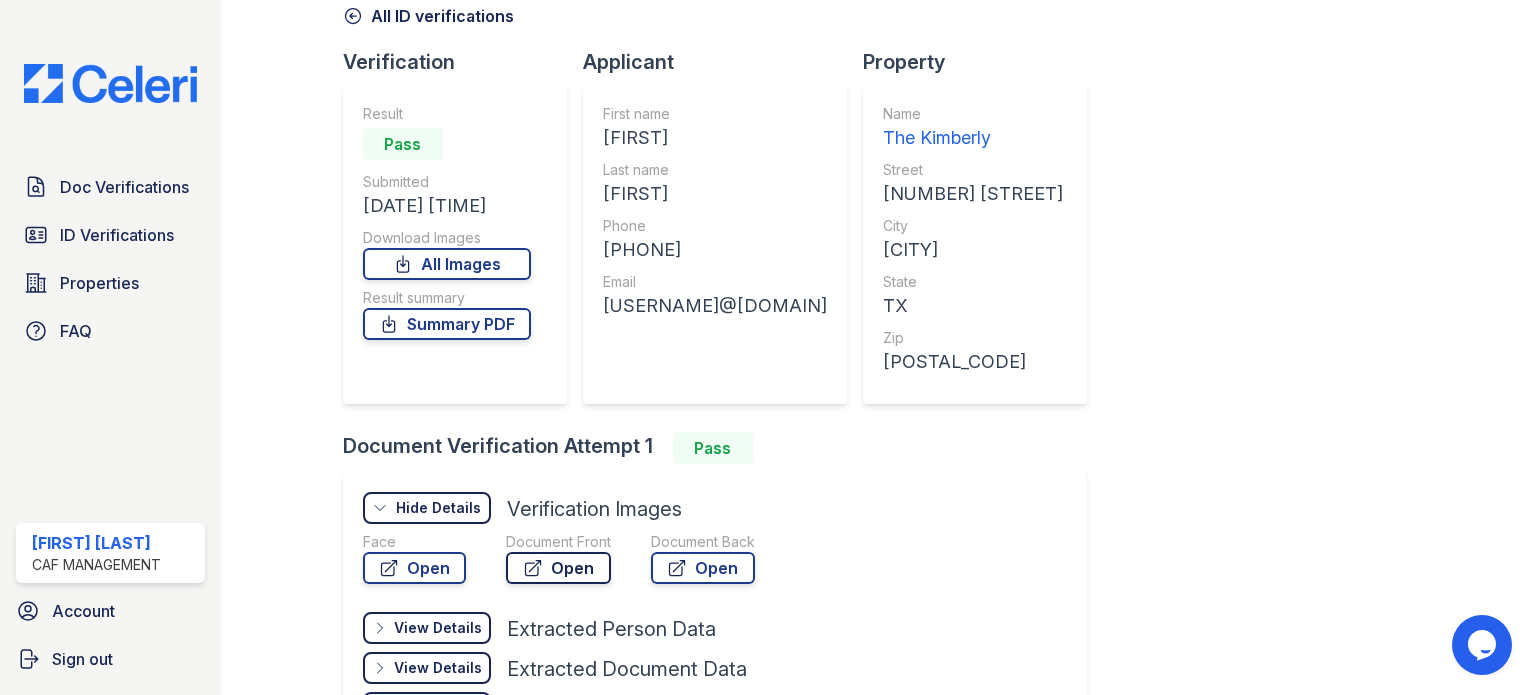 click on "Open" at bounding box center (558, 568) 